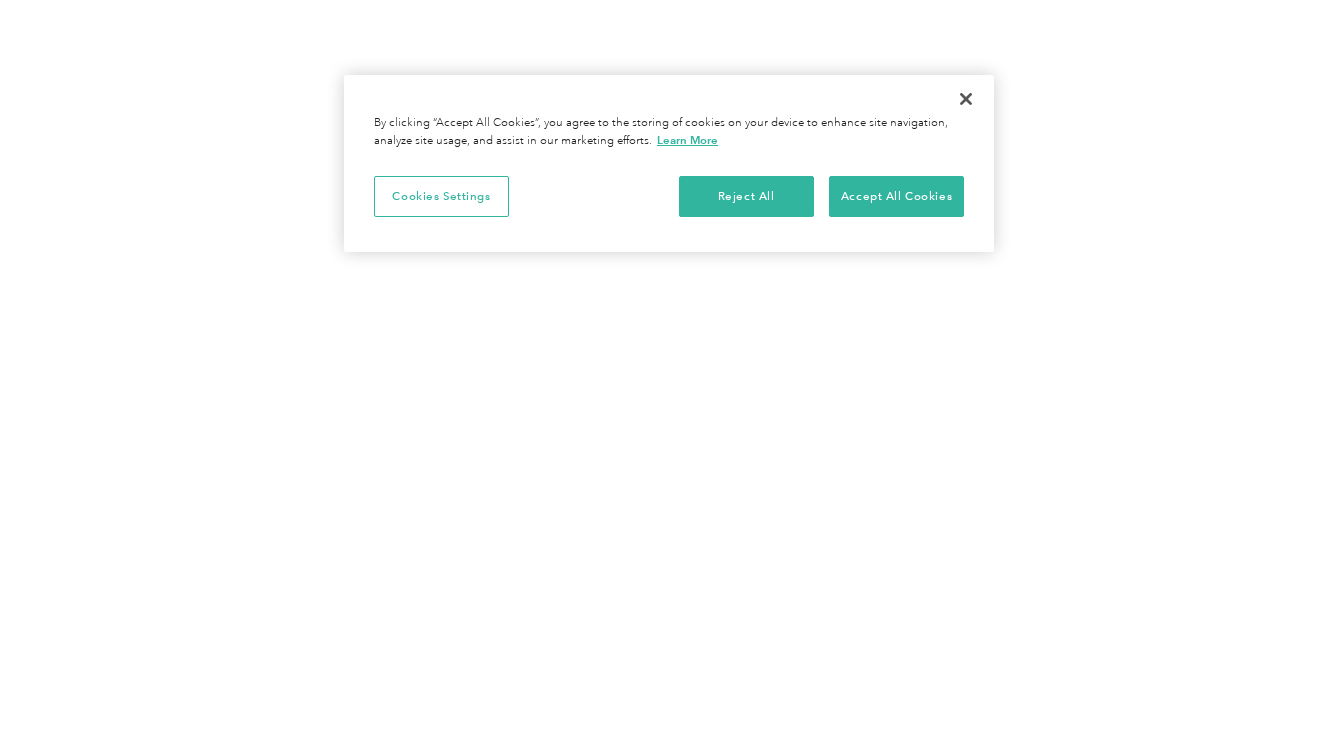 scroll, scrollTop: 0, scrollLeft: 0, axis: both 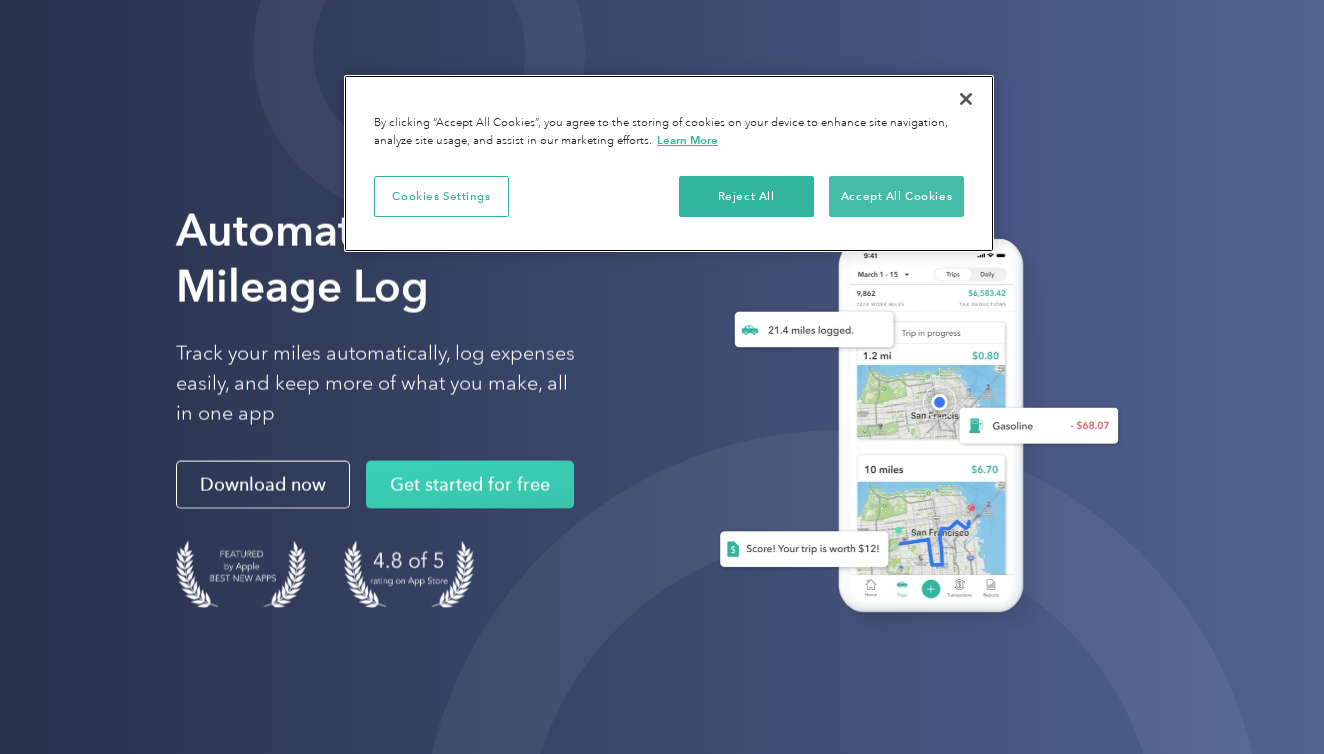 click on "Accept All Cookies" at bounding box center (896, 197) 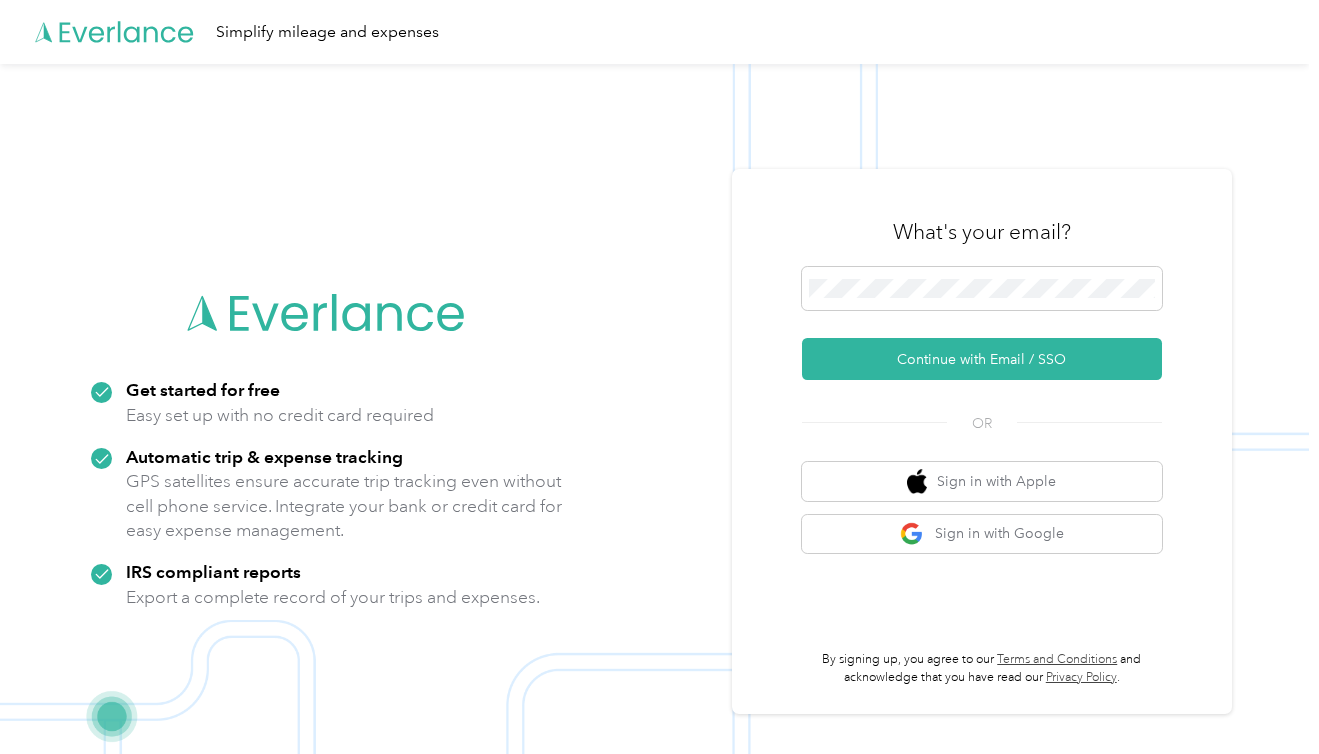 scroll, scrollTop: 0, scrollLeft: 0, axis: both 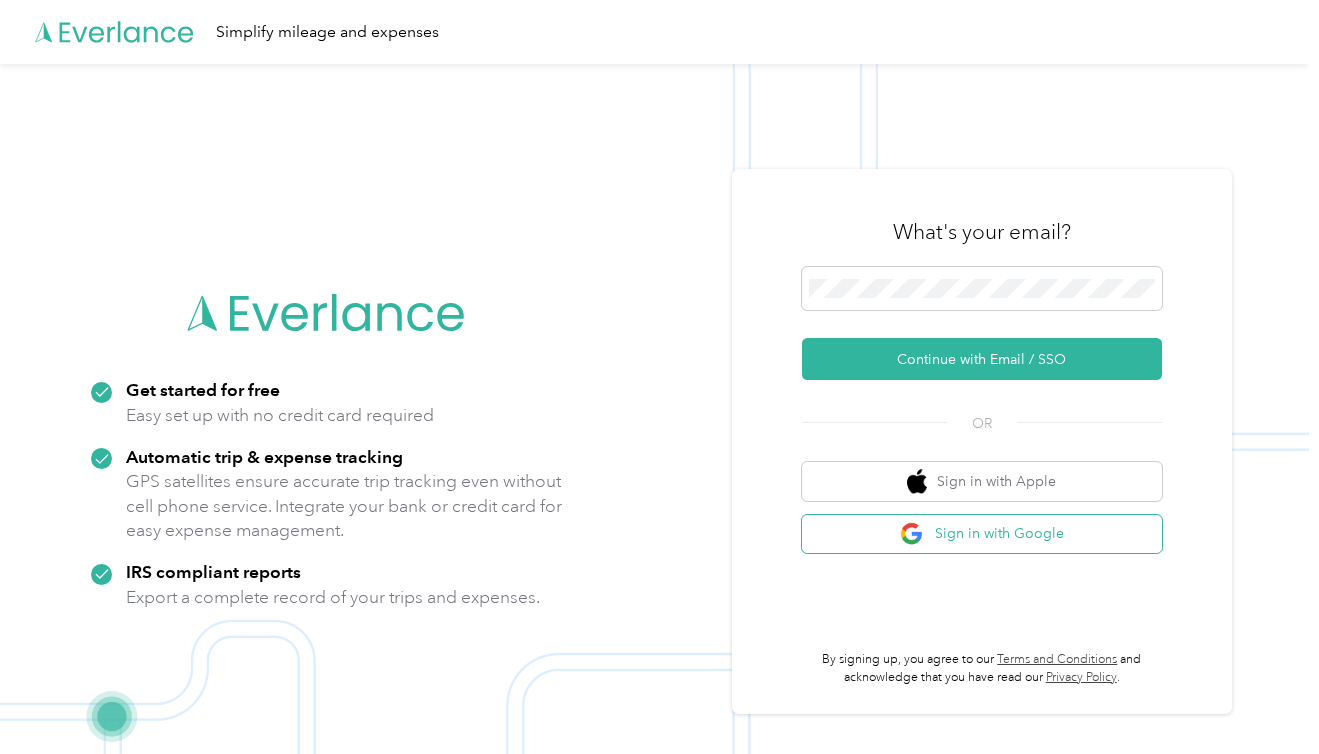 click on "Sign in with Google" at bounding box center (982, 534) 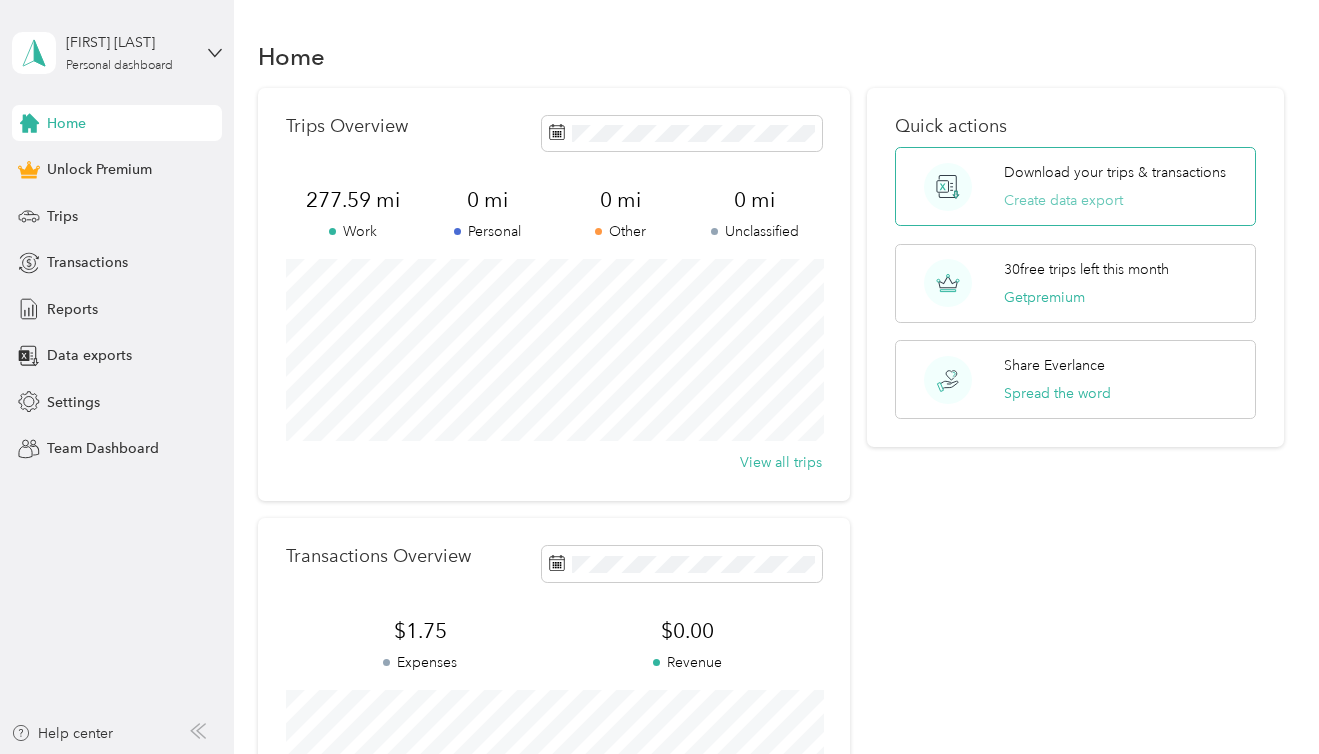 click on "Create data export" at bounding box center [1063, 200] 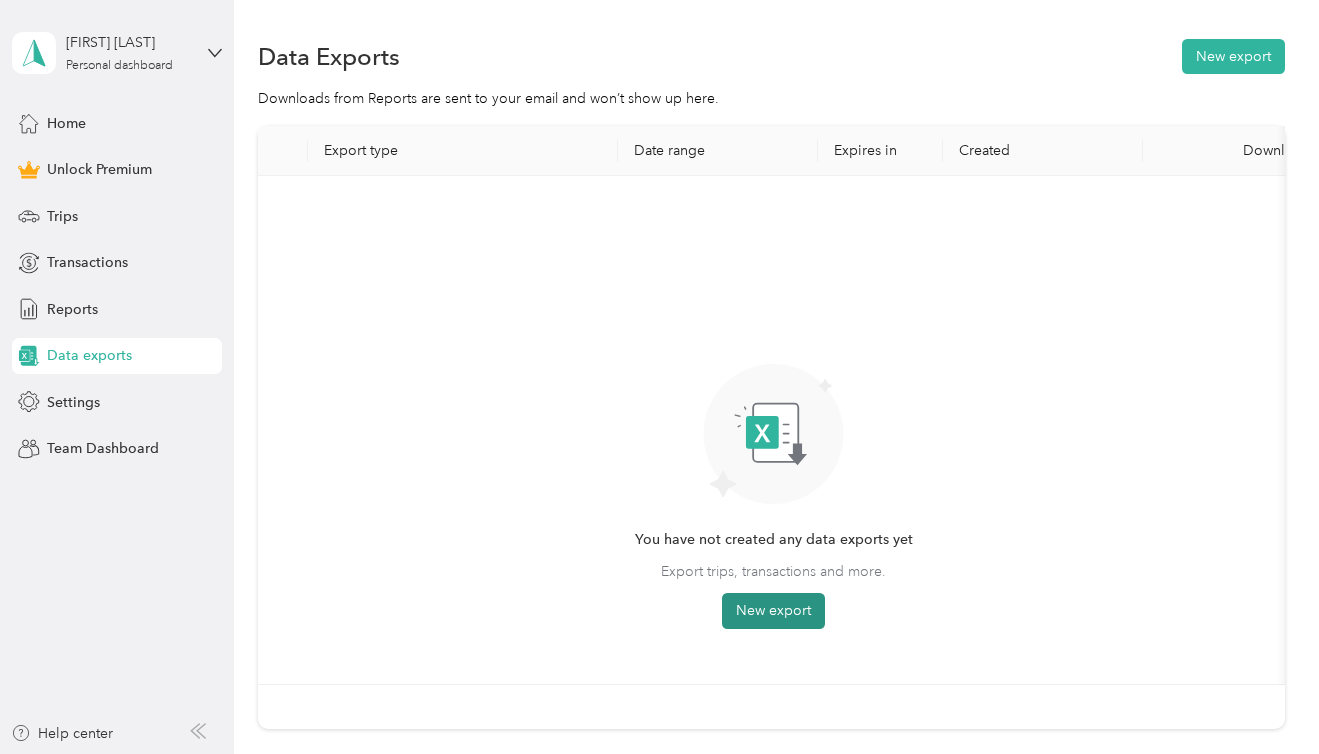 click on "New export" at bounding box center [773, 611] 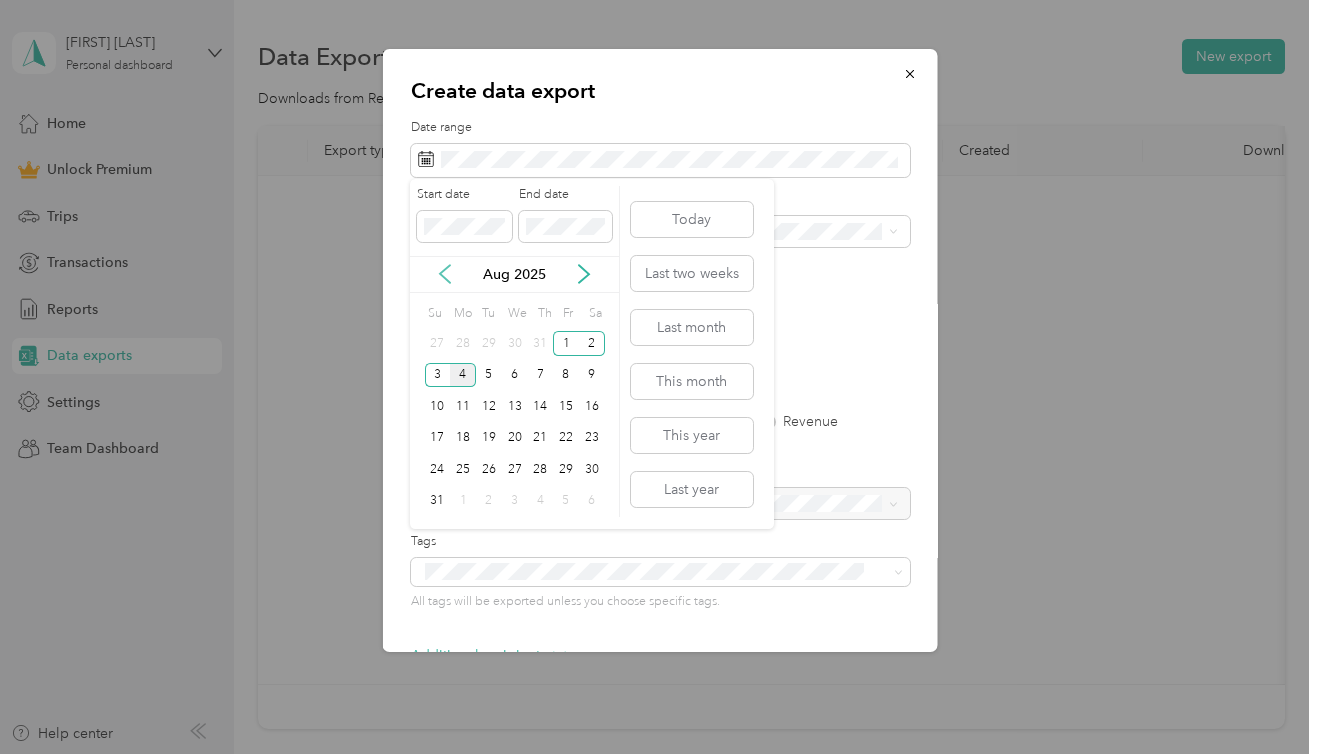 click 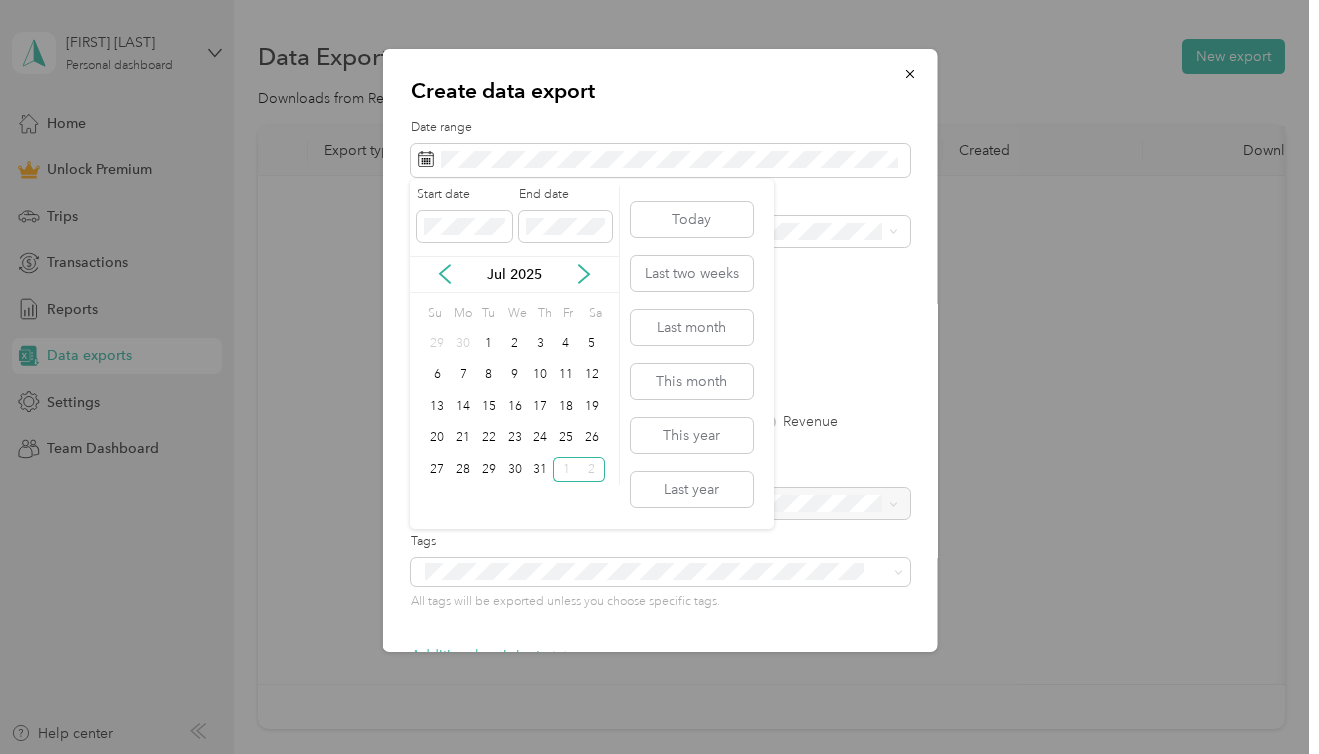 click on "Jul 2025" at bounding box center (514, 274) 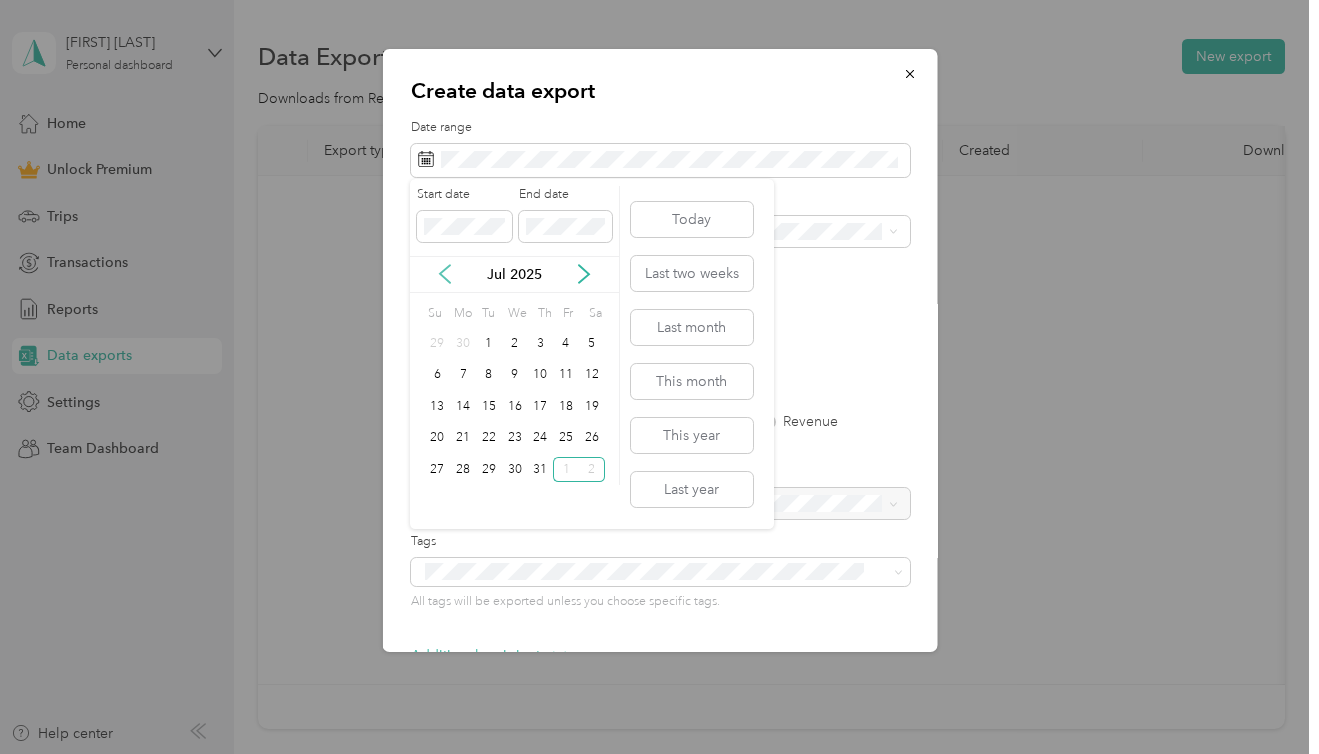 click 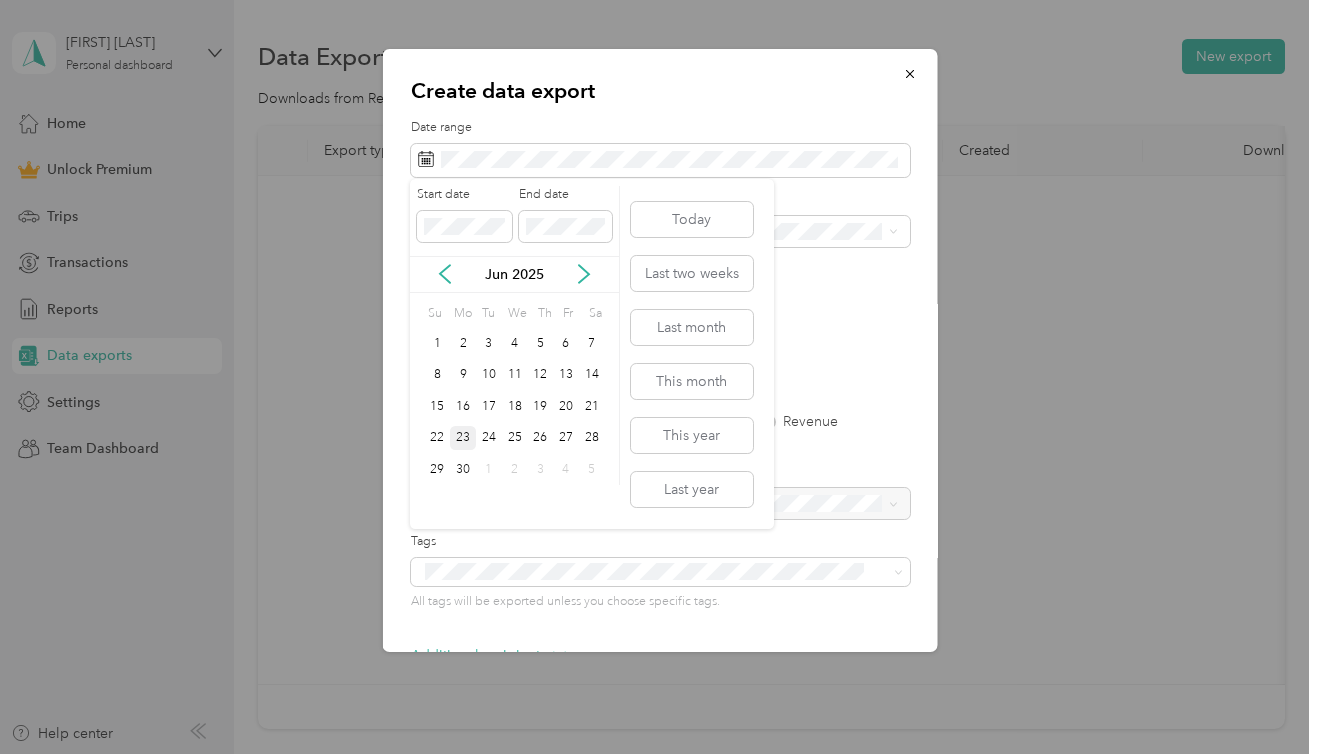 click on "23" at bounding box center [463, 438] 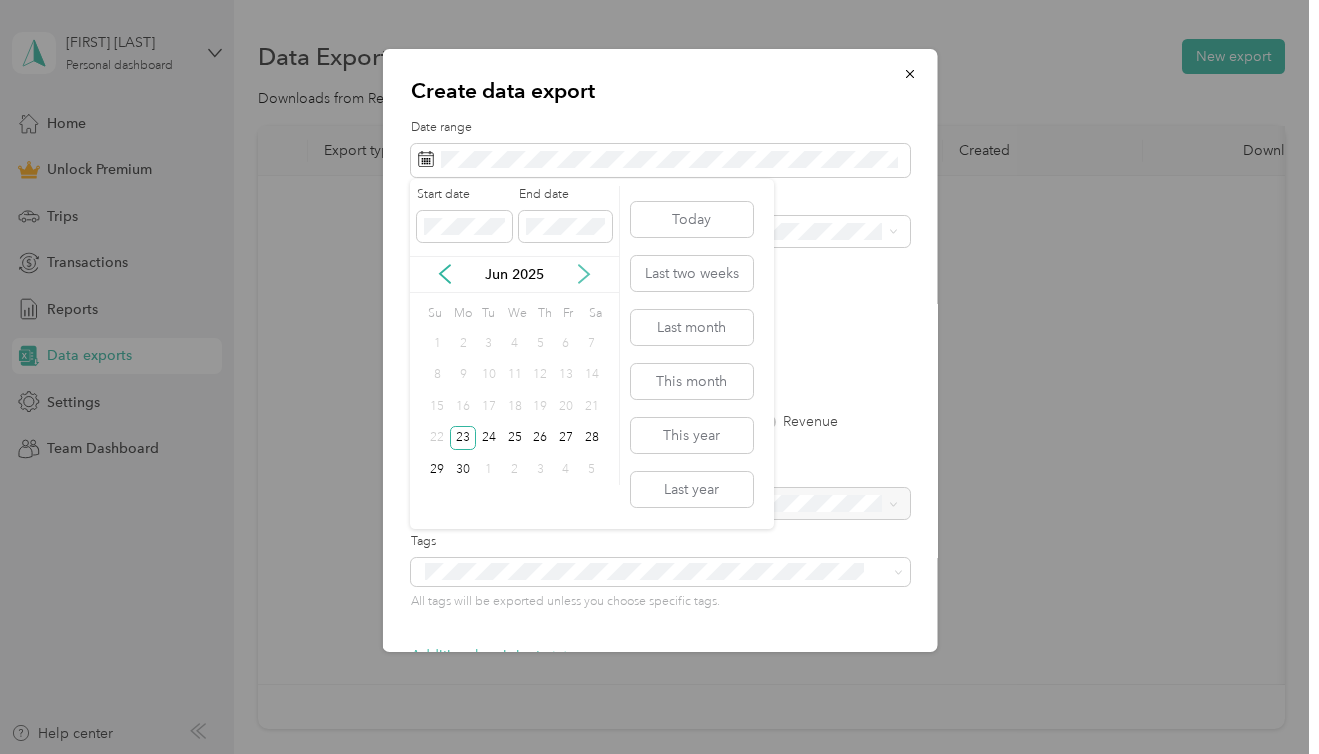 click 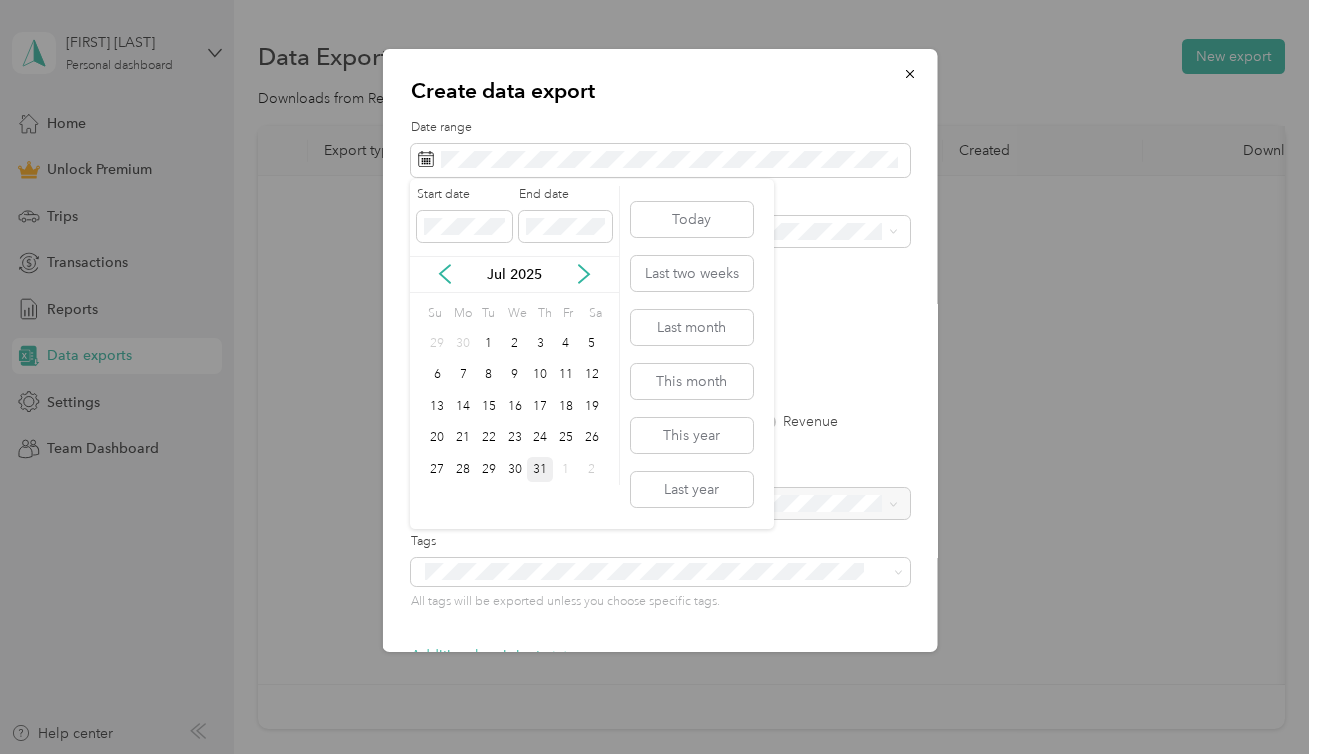 click on "31" at bounding box center (540, 469) 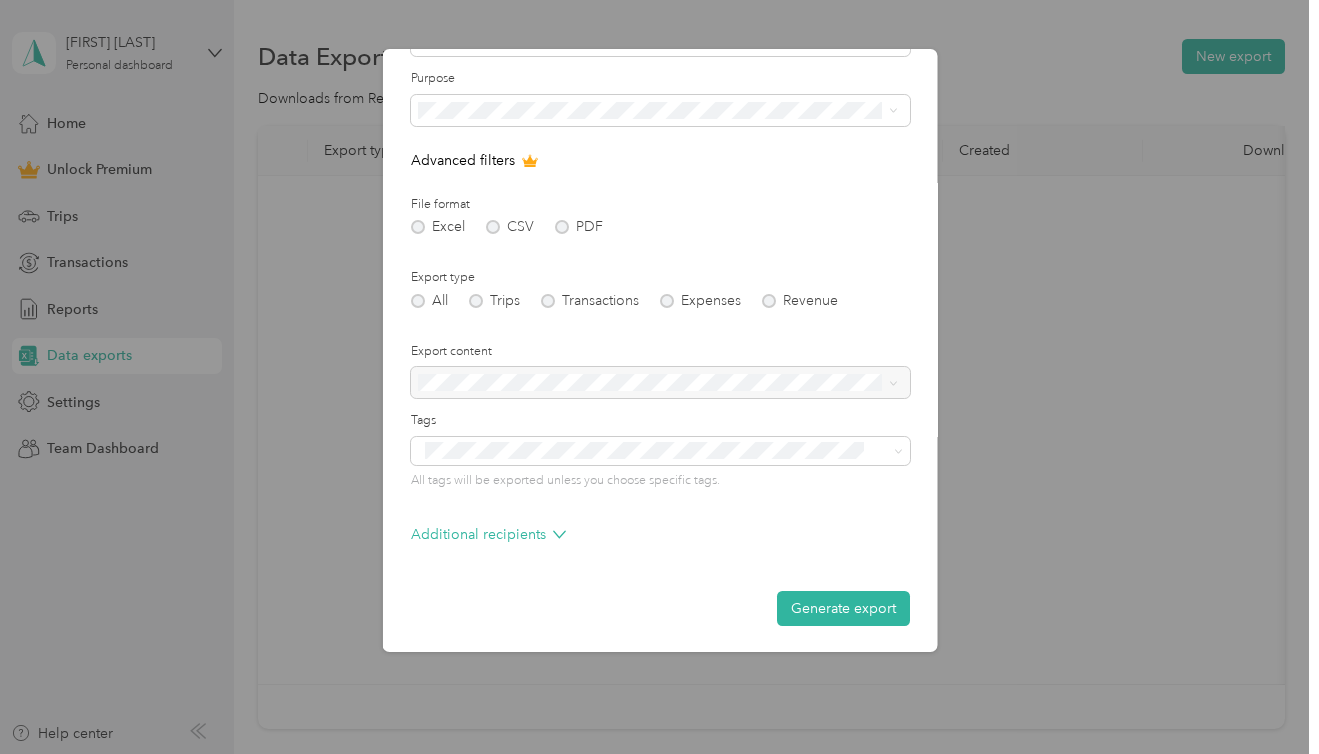 scroll, scrollTop: 120, scrollLeft: 0, axis: vertical 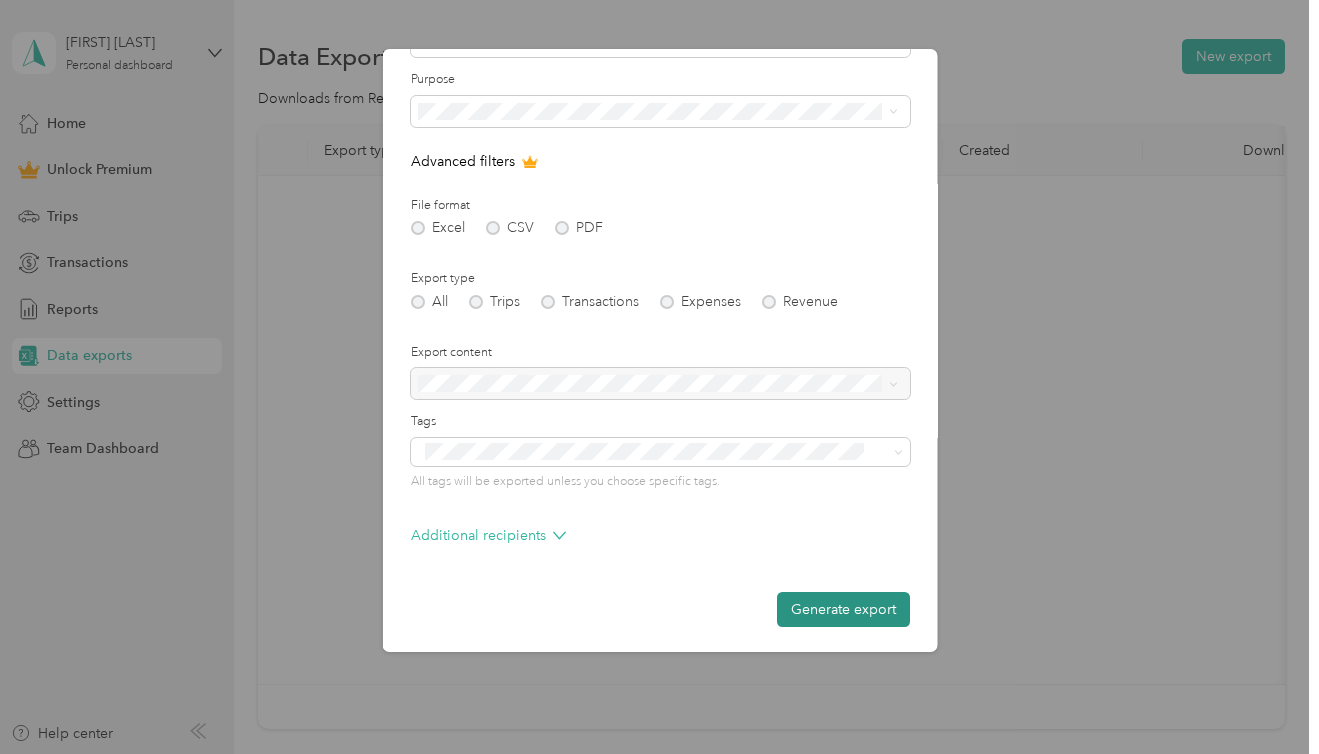 click on "Generate export" at bounding box center [842, 609] 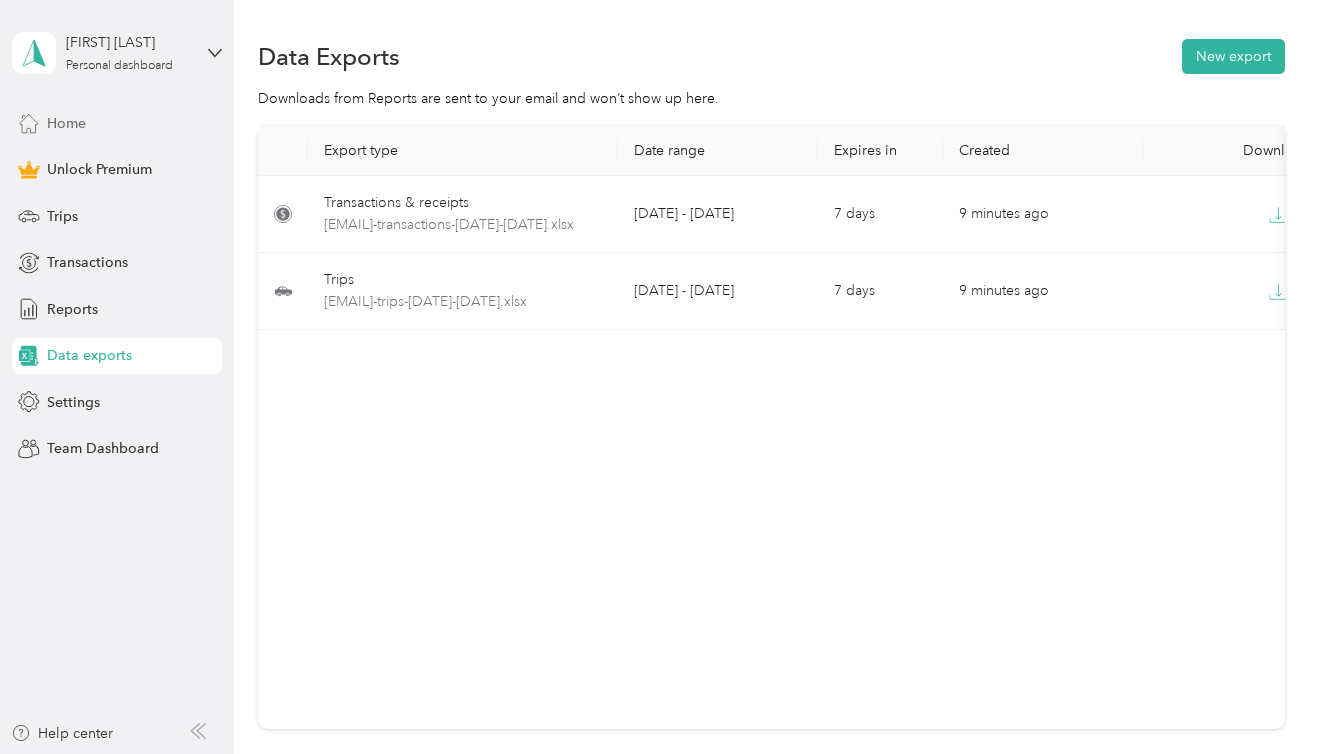 scroll, scrollTop: 0, scrollLeft: 0, axis: both 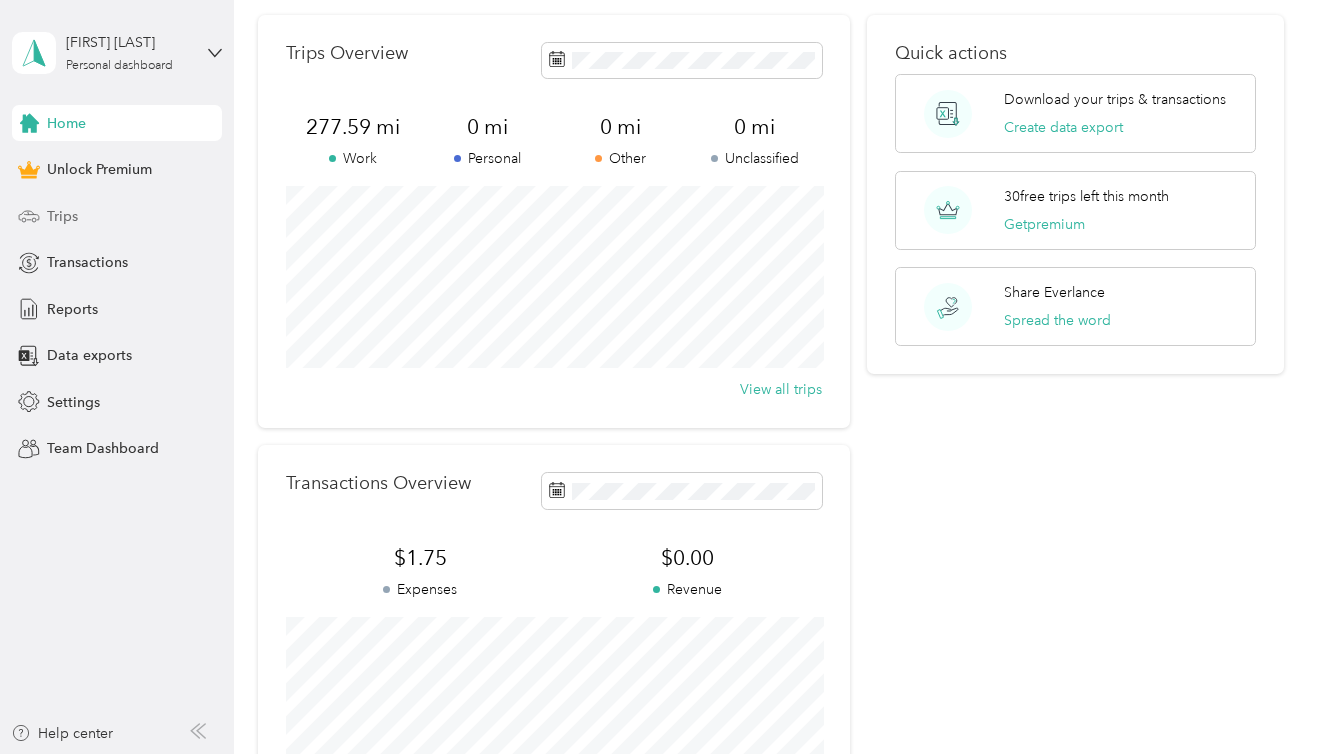 click on "Trips" at bounding box center (117, 216) 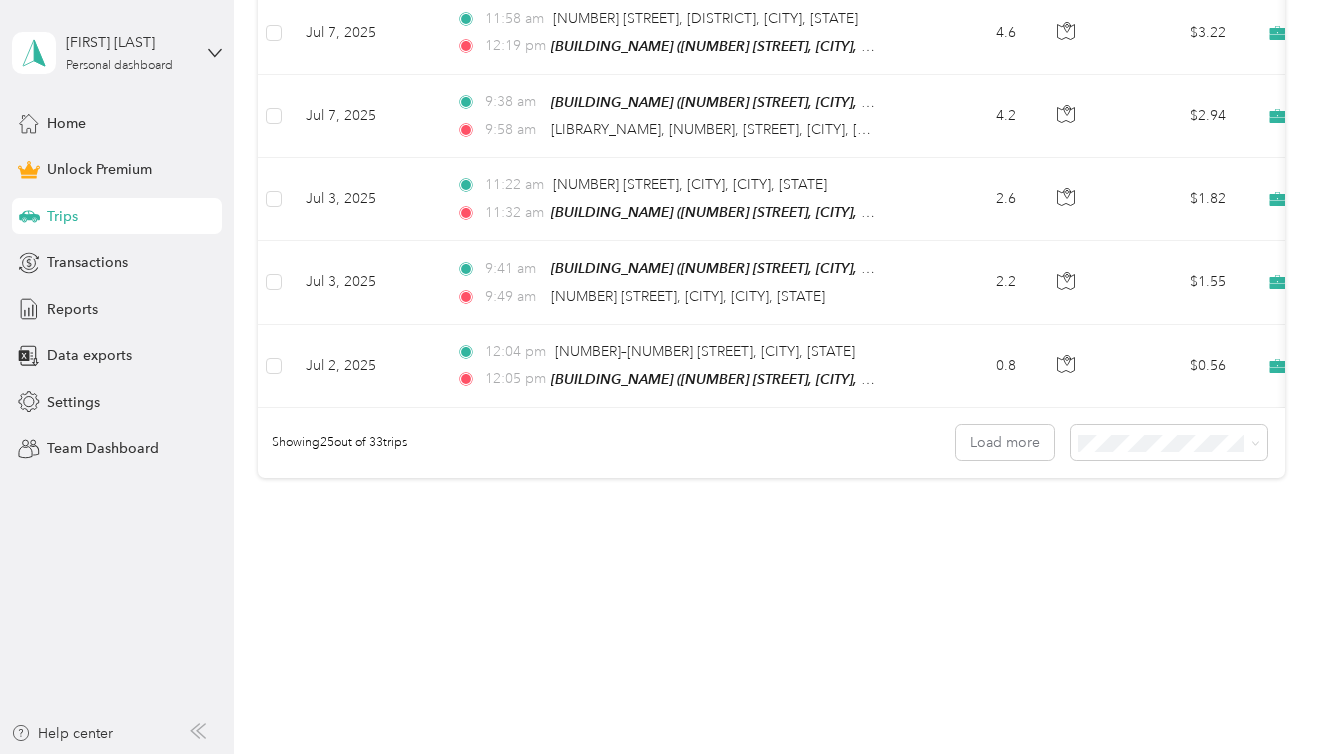 scroll, scrollTop: 2175, scrollLeft: 0, axis: vertical 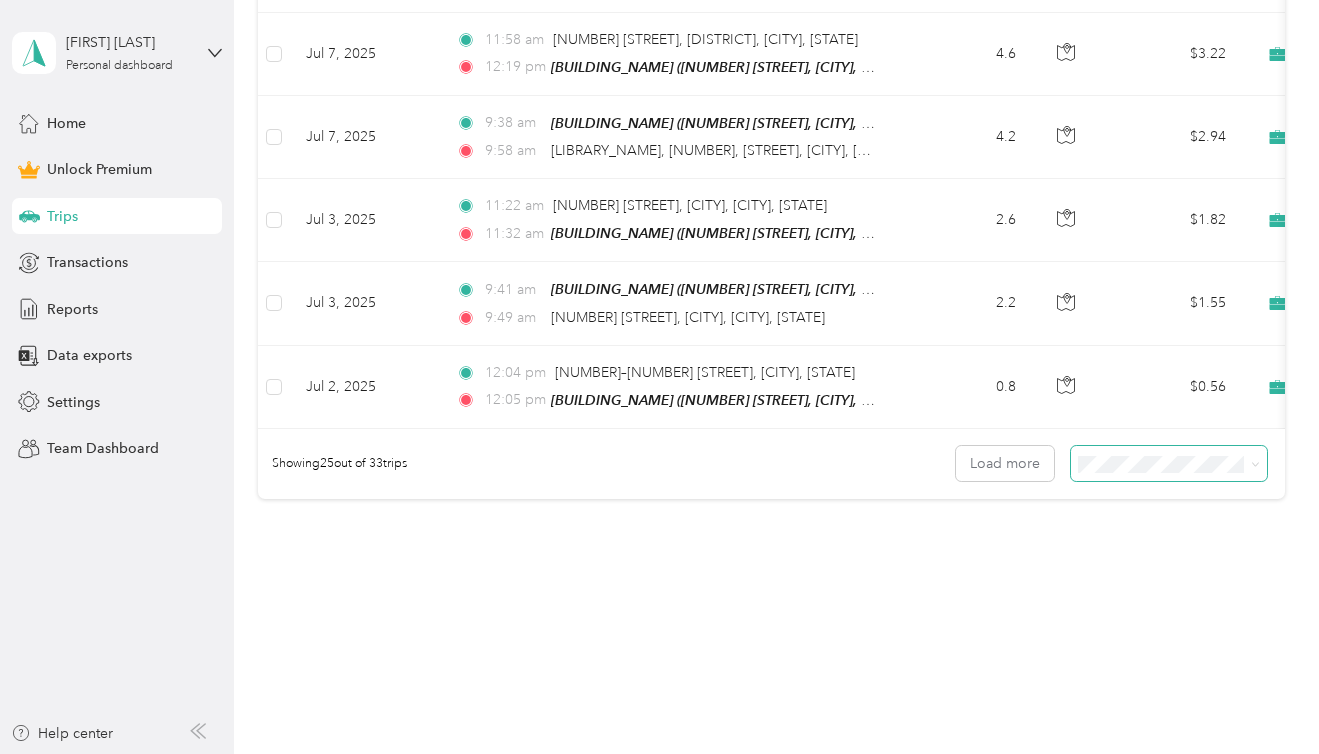click at bounding box center (1169, 463) 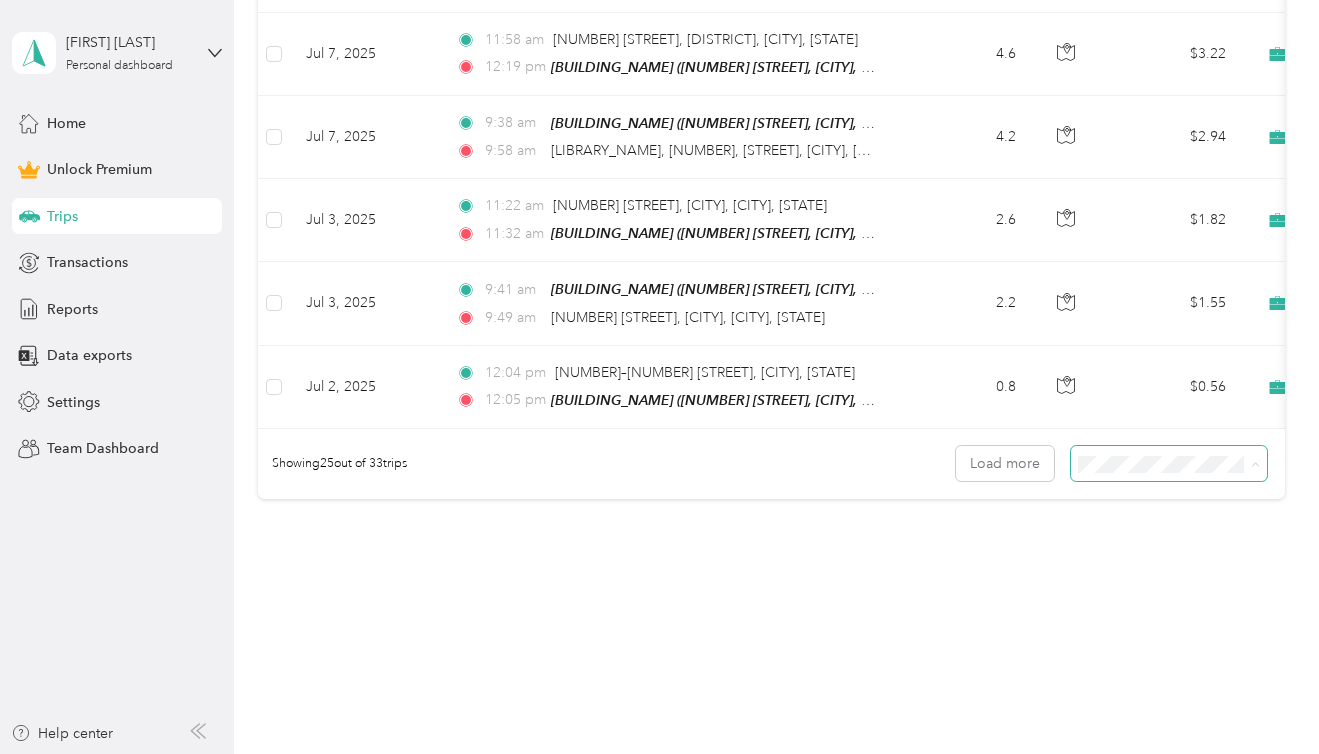 click on "50 per load" at bounding box center (1174, 514) 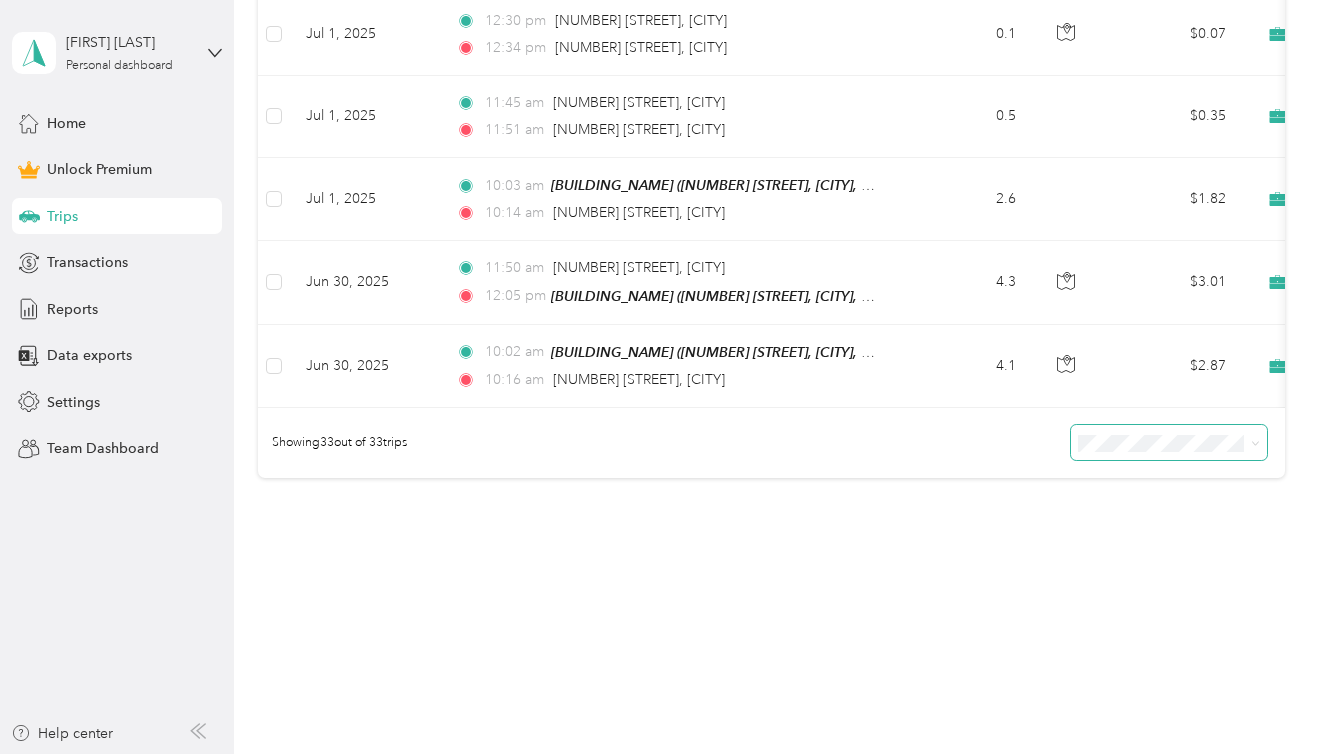 scroll, scrollTop: 2833, scrollLeft: 0, axis: vertical 